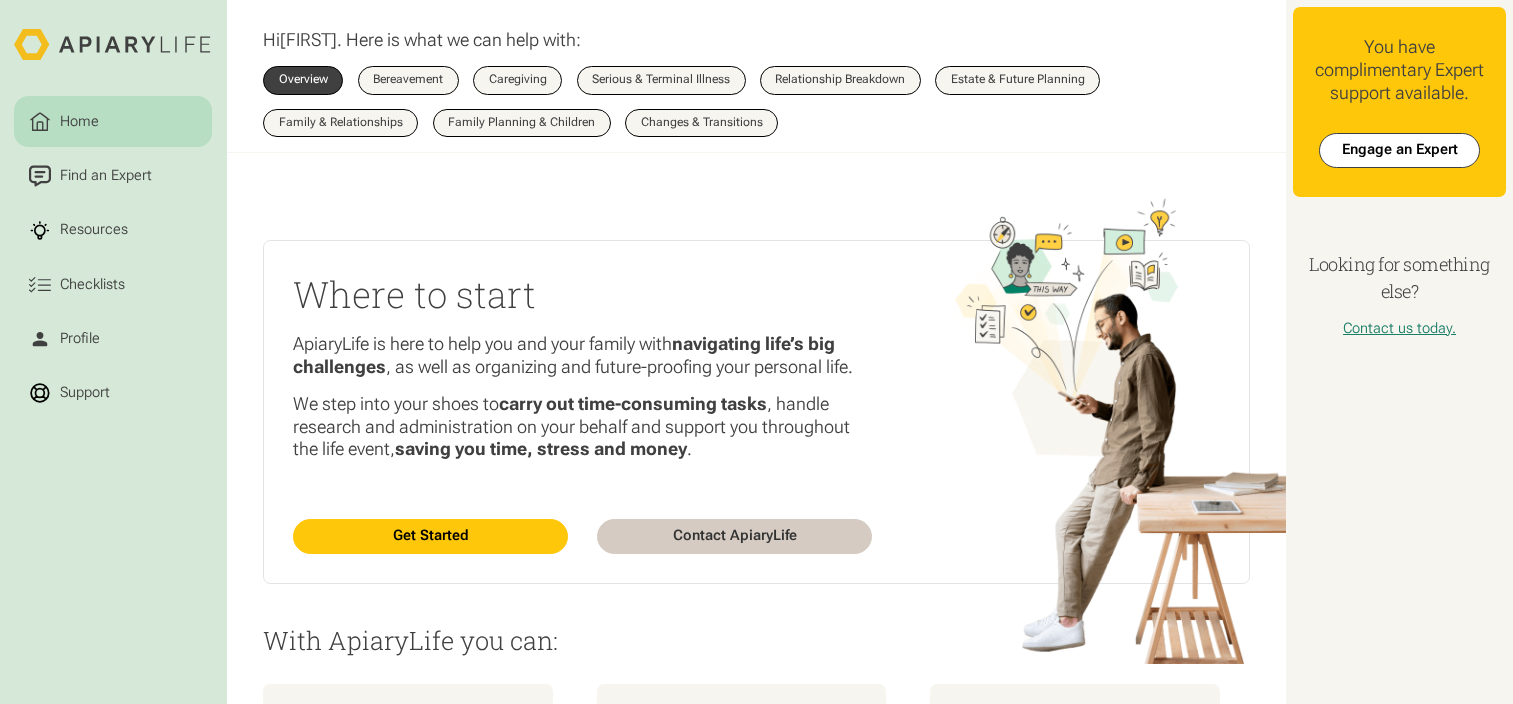 scroll, scrollTop: 0, scrollLeft: 0, axis: both 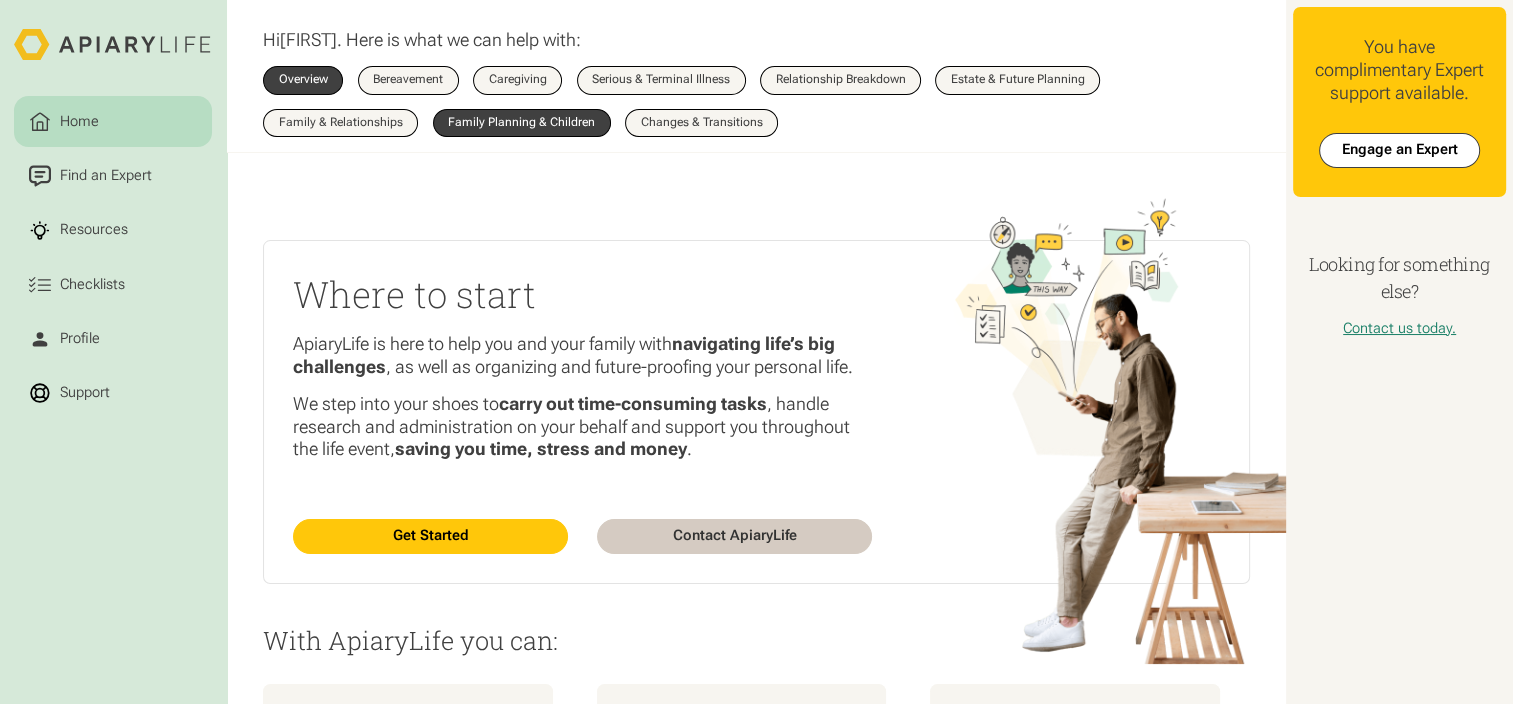 click on "Family Planning & Children" at bounding box center (521, 123) 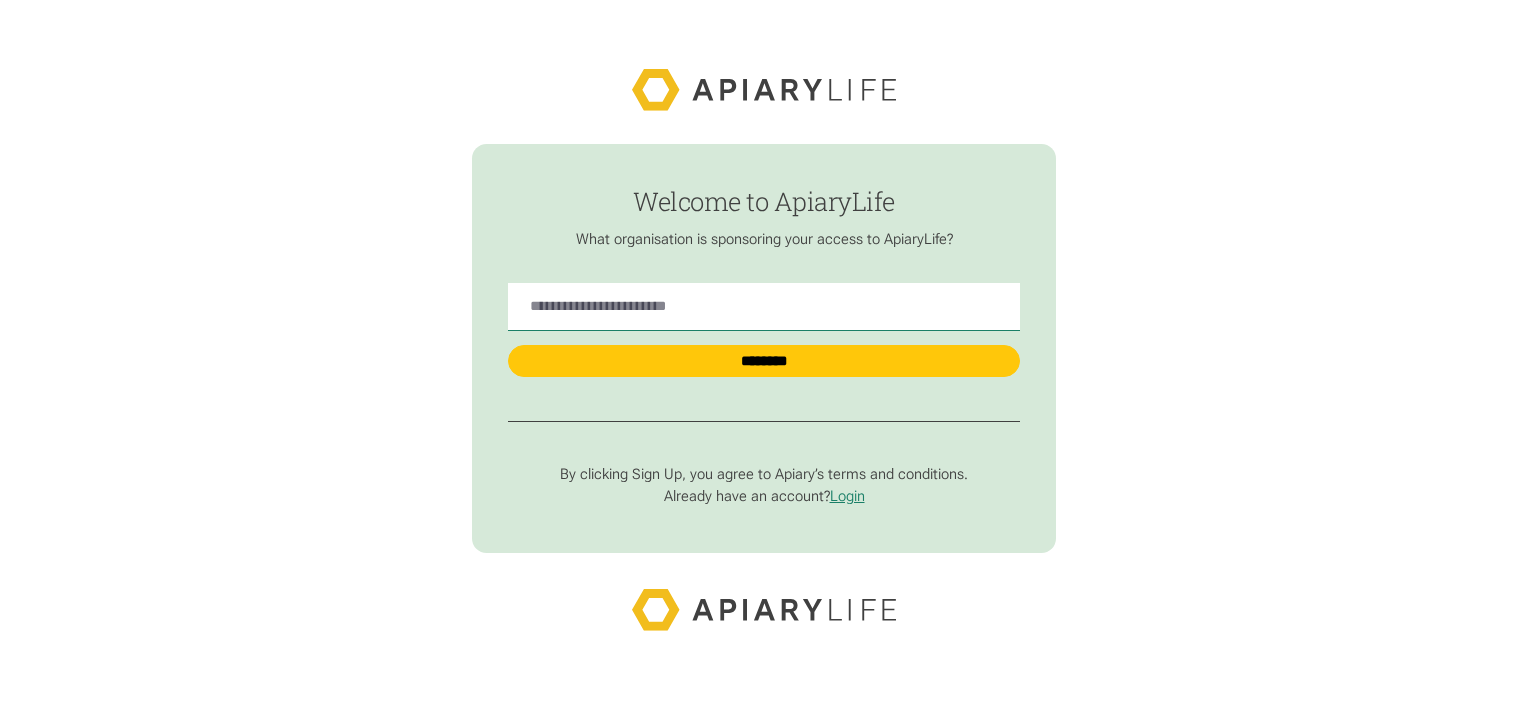 scroll, scrollTop: 0, scrollLeft: 0, axis: both 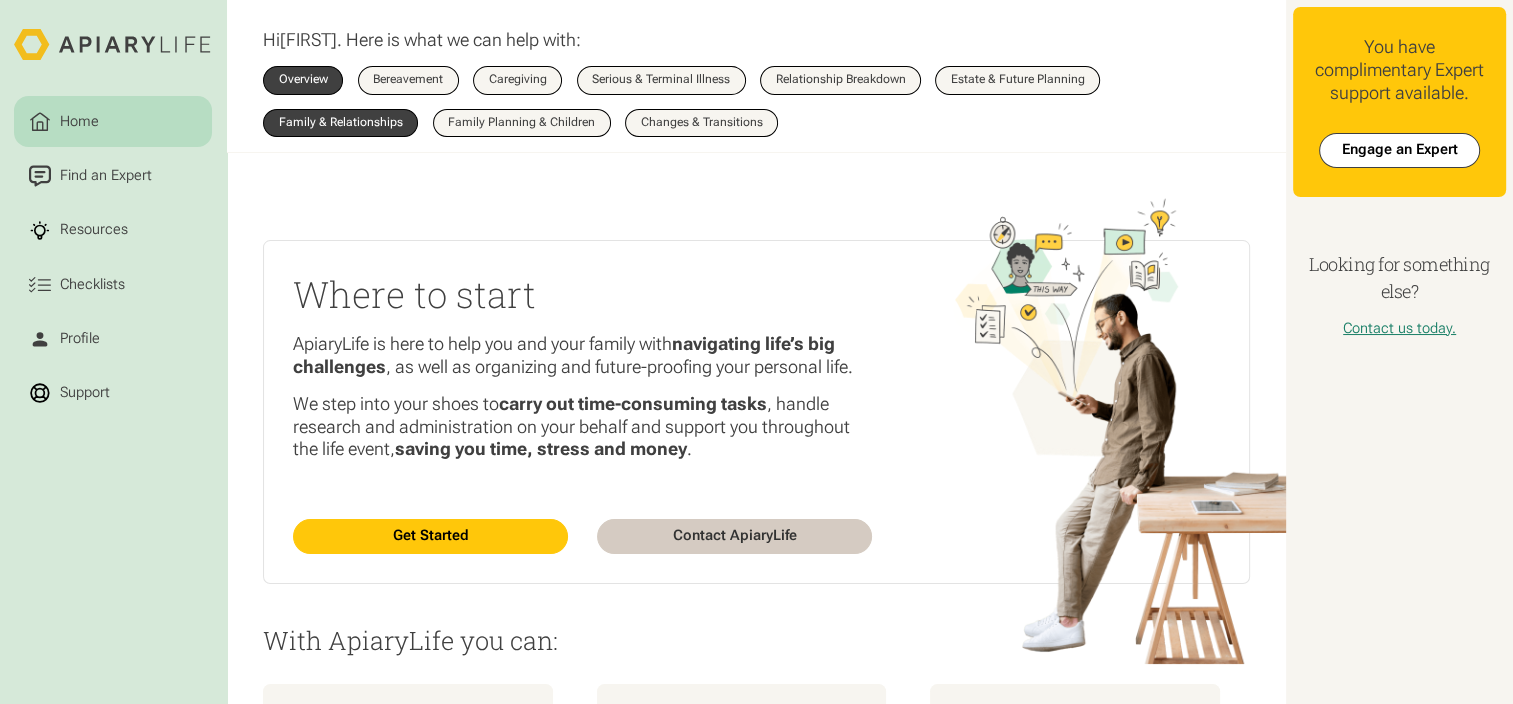 click on "Family & Relationships" at bounding box center (341, 123) 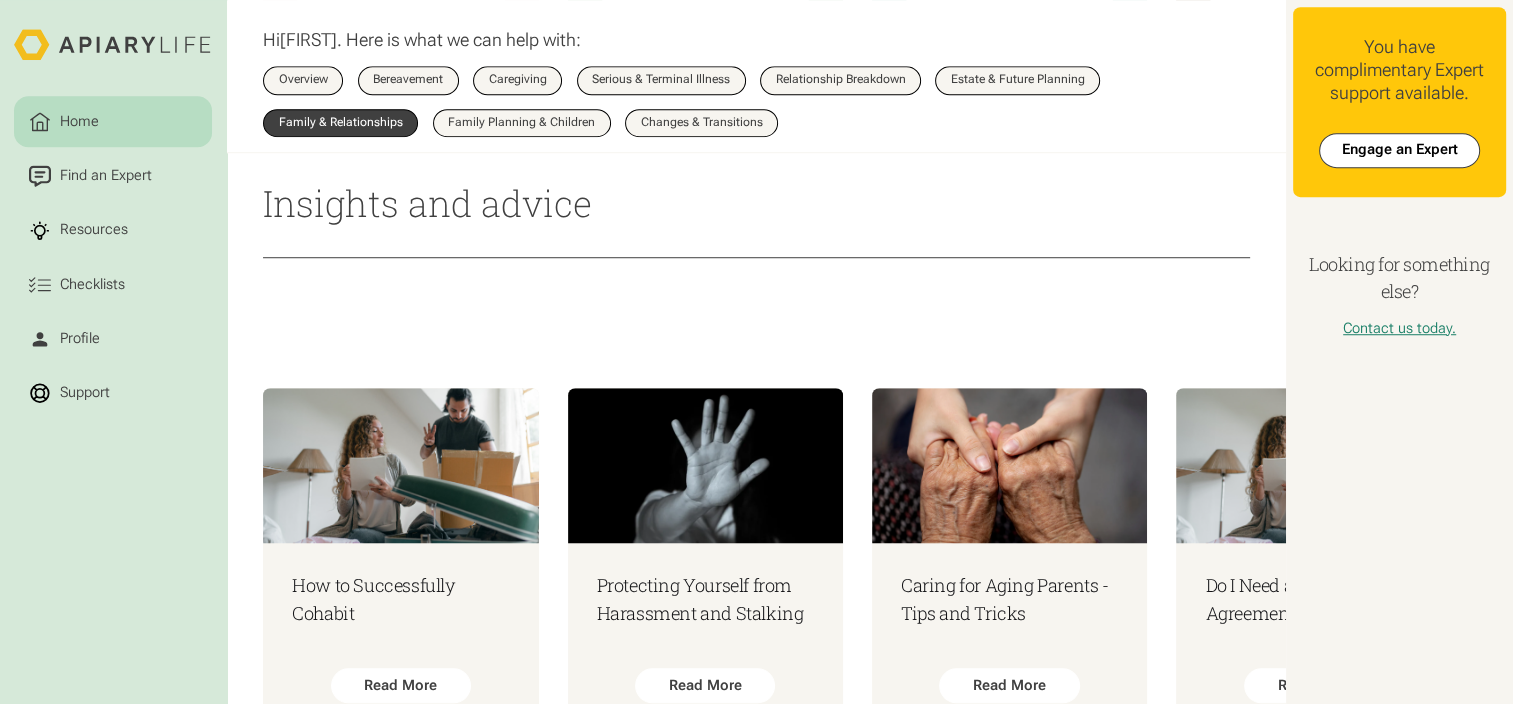 scroll, scrollTop: 1400, scrollLeft: 0, axis: vertical 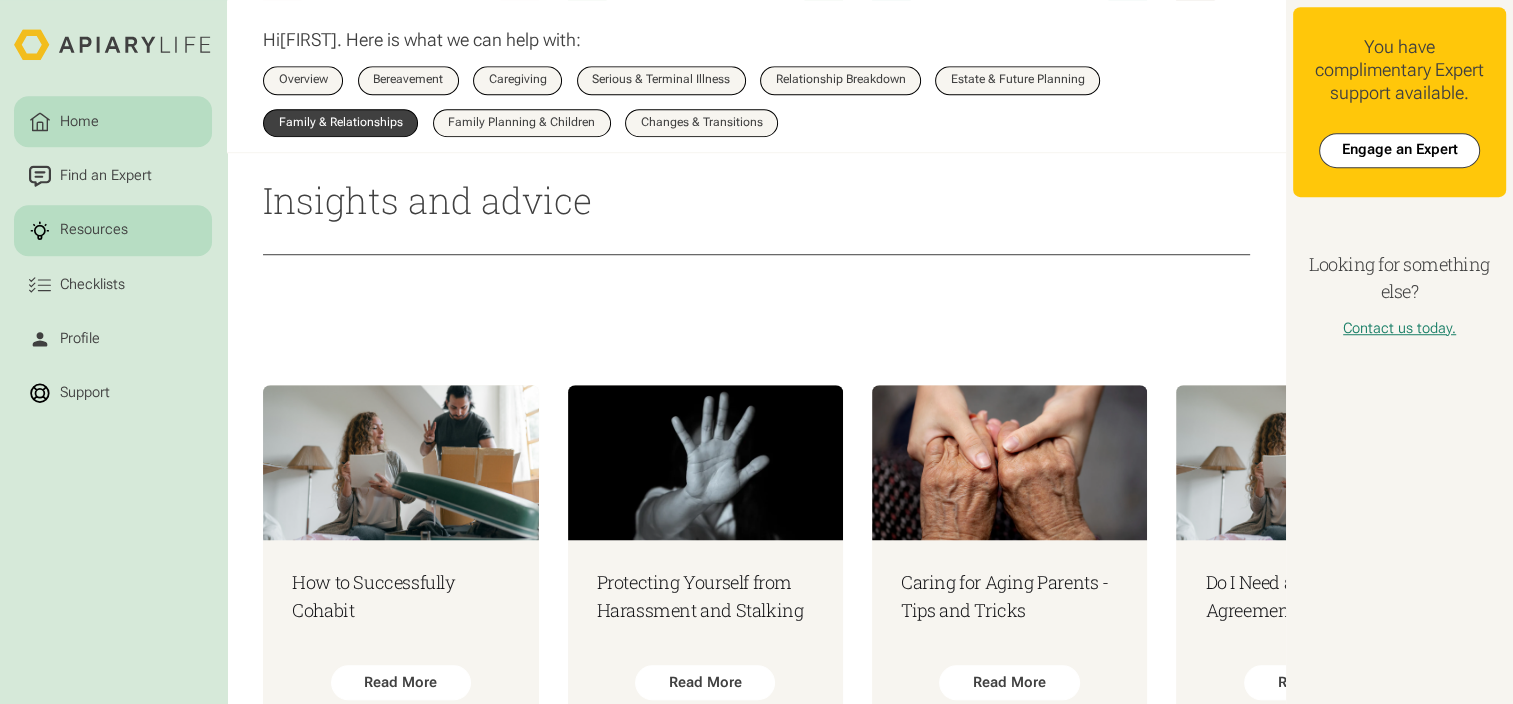 click on "Resources" at bounding box center (93, 231) 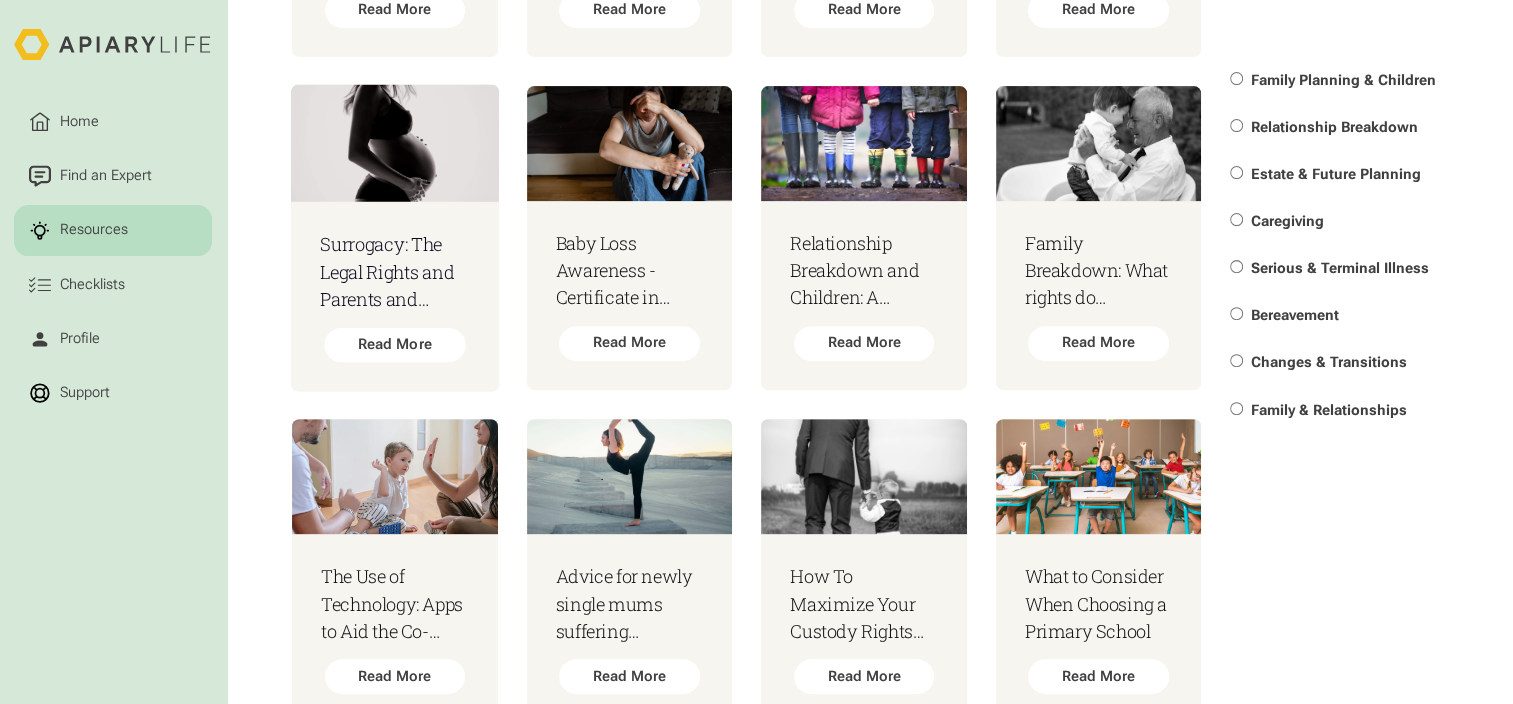 scroll, scrollTop: 800, scrollLeft: 0, axis: vertical 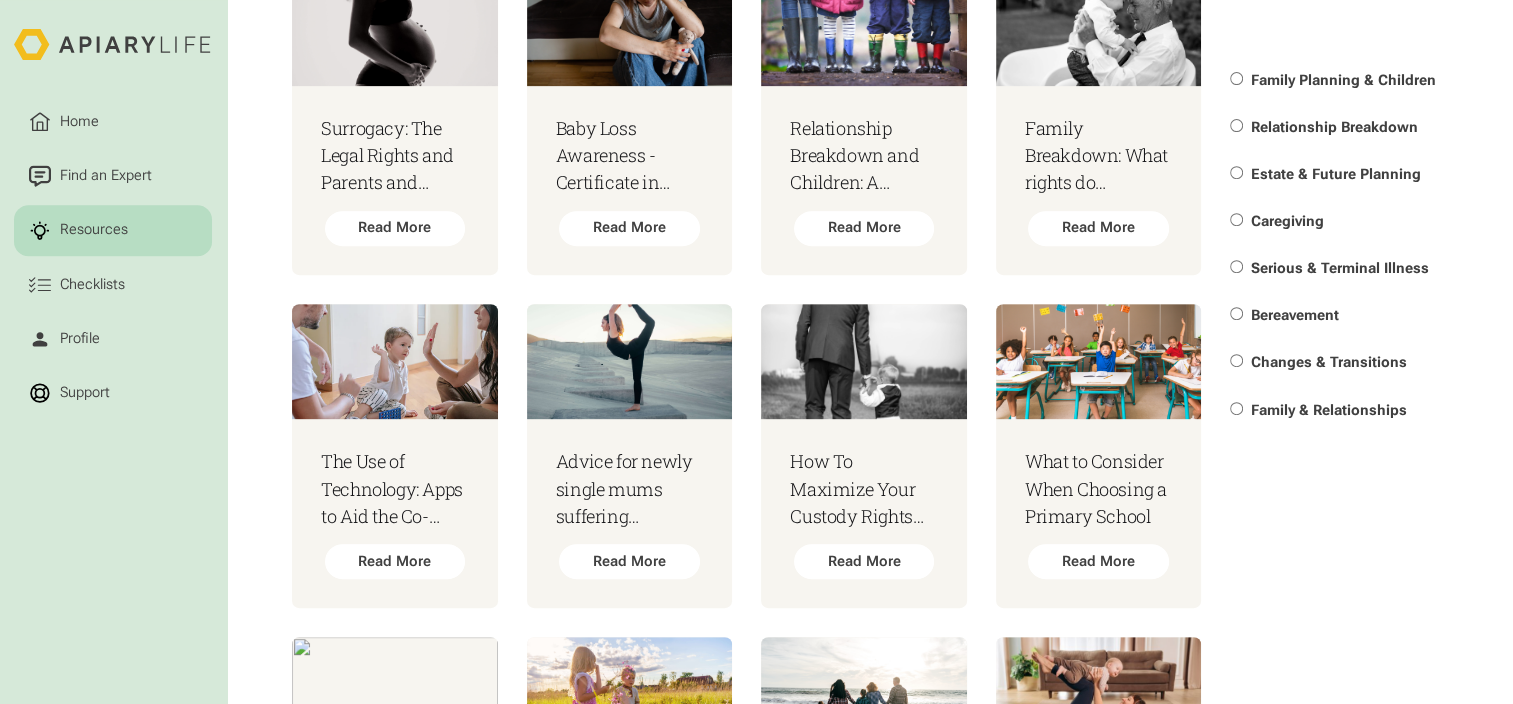 click on "Bereavement" at bounding box center (1295, 316) 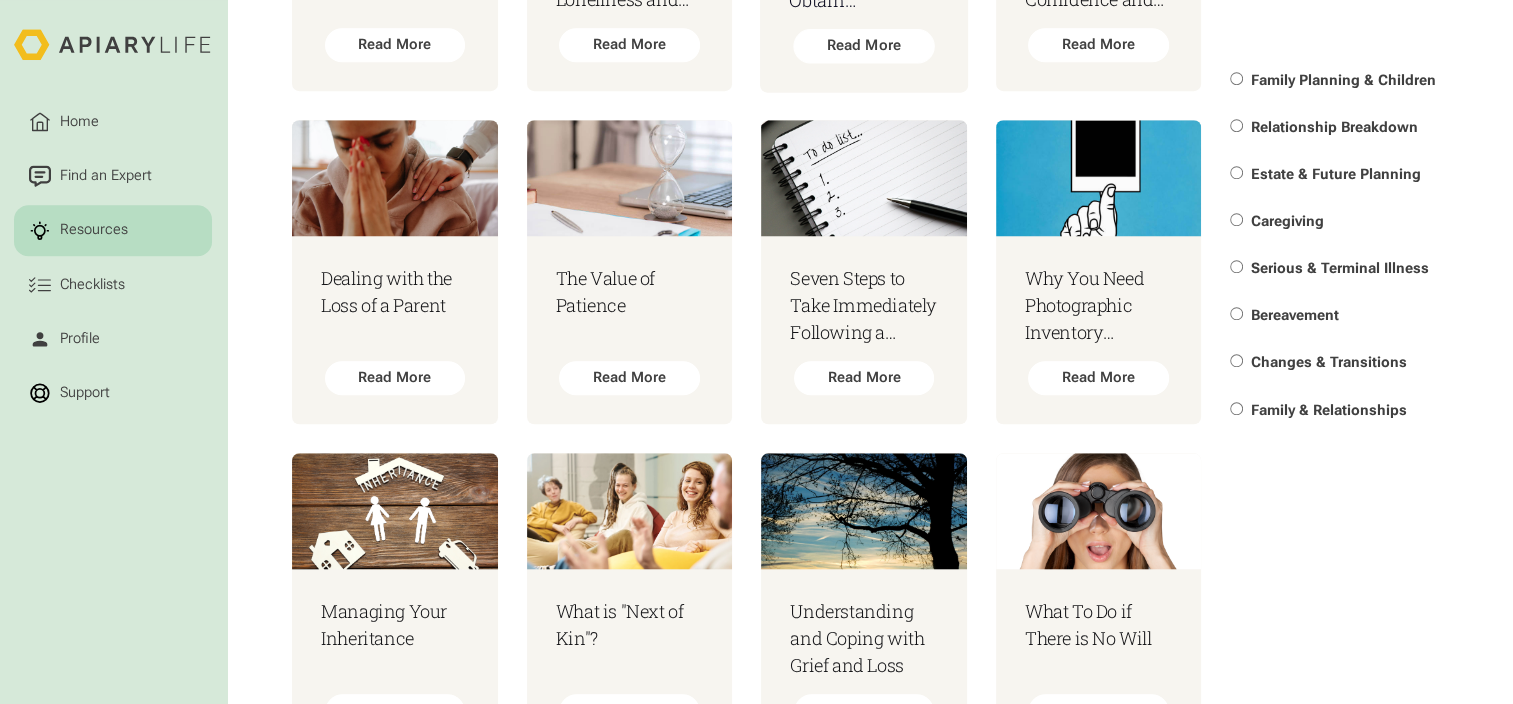scroll, scrollTop: 1450, scrollLeft: 0, axis: vertical 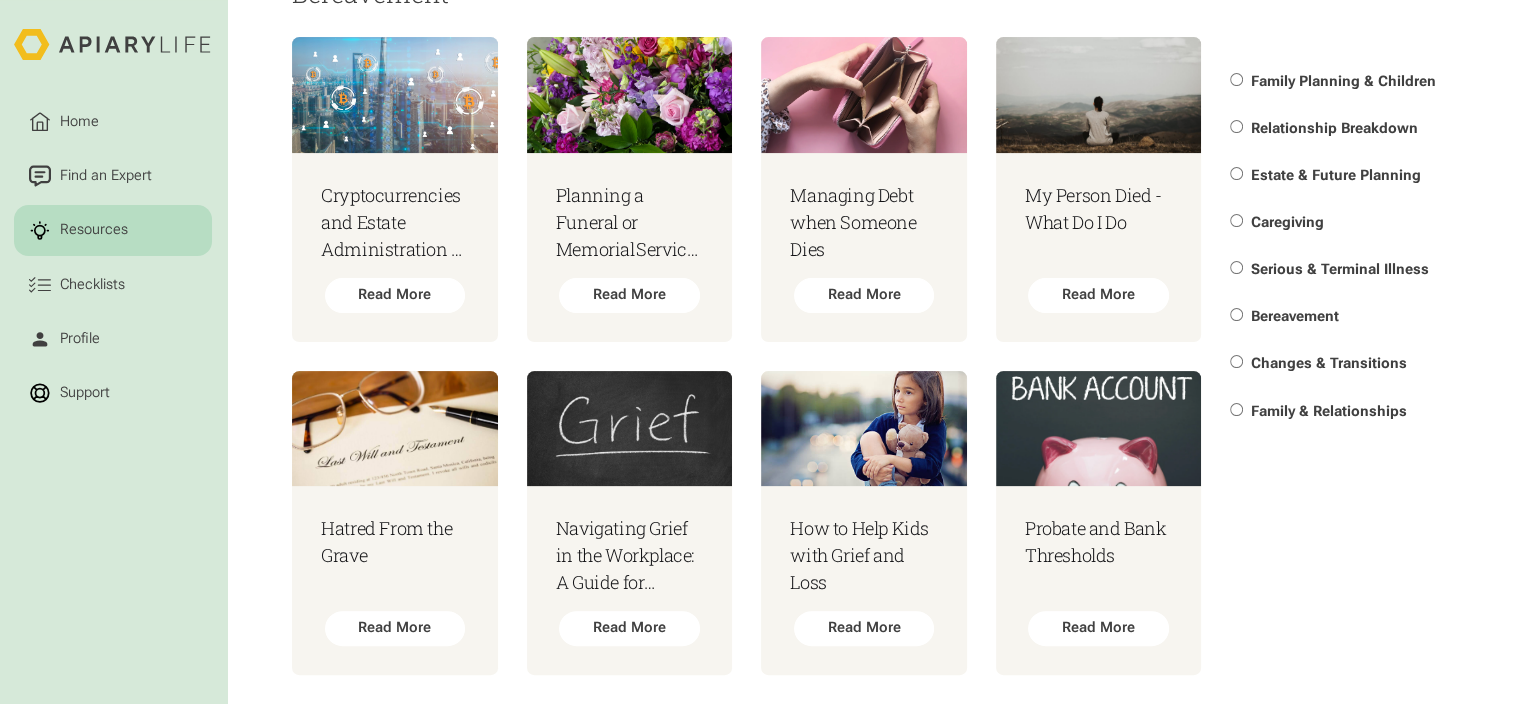 click on "Resources" at bounding box center [93, 231] 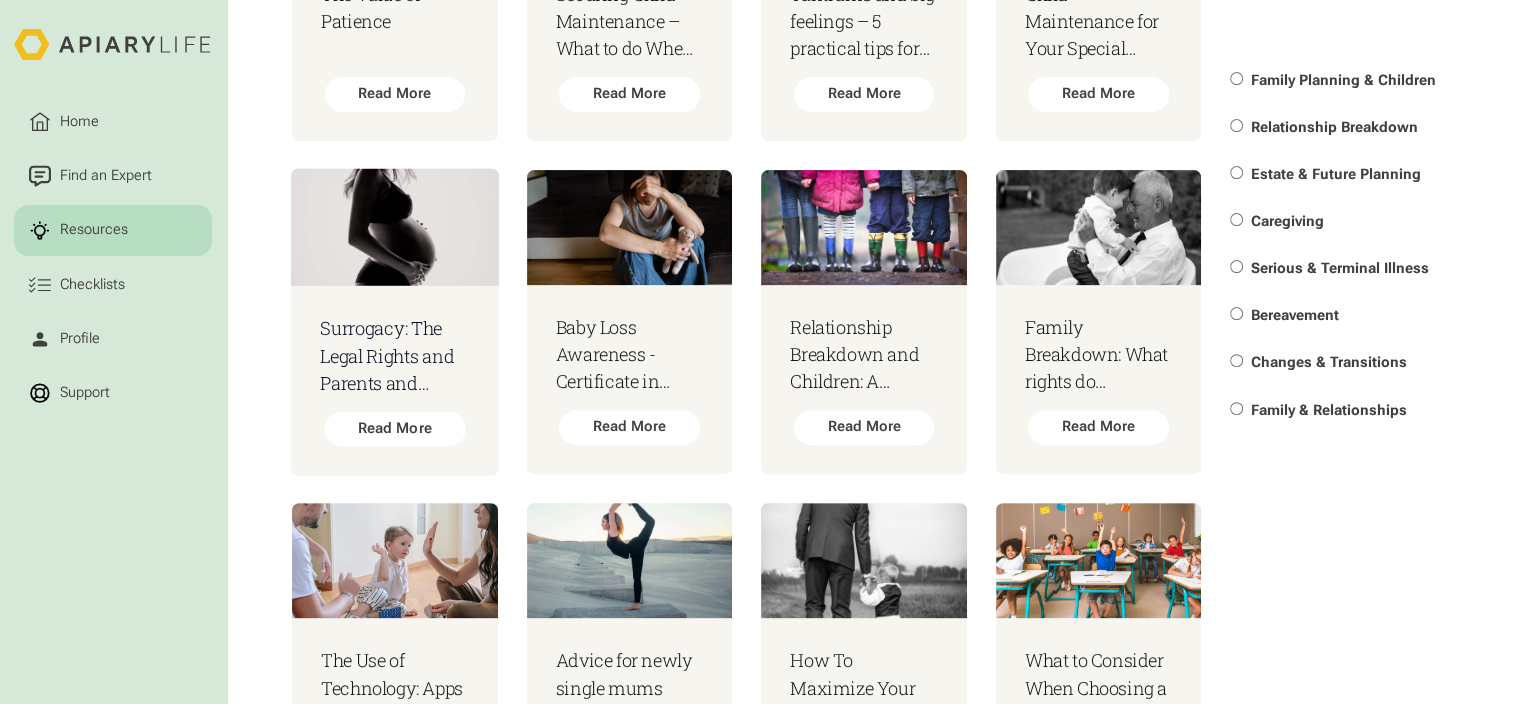 scroll, scrollTop: 700, scrollLeft: 0, axis: vertical 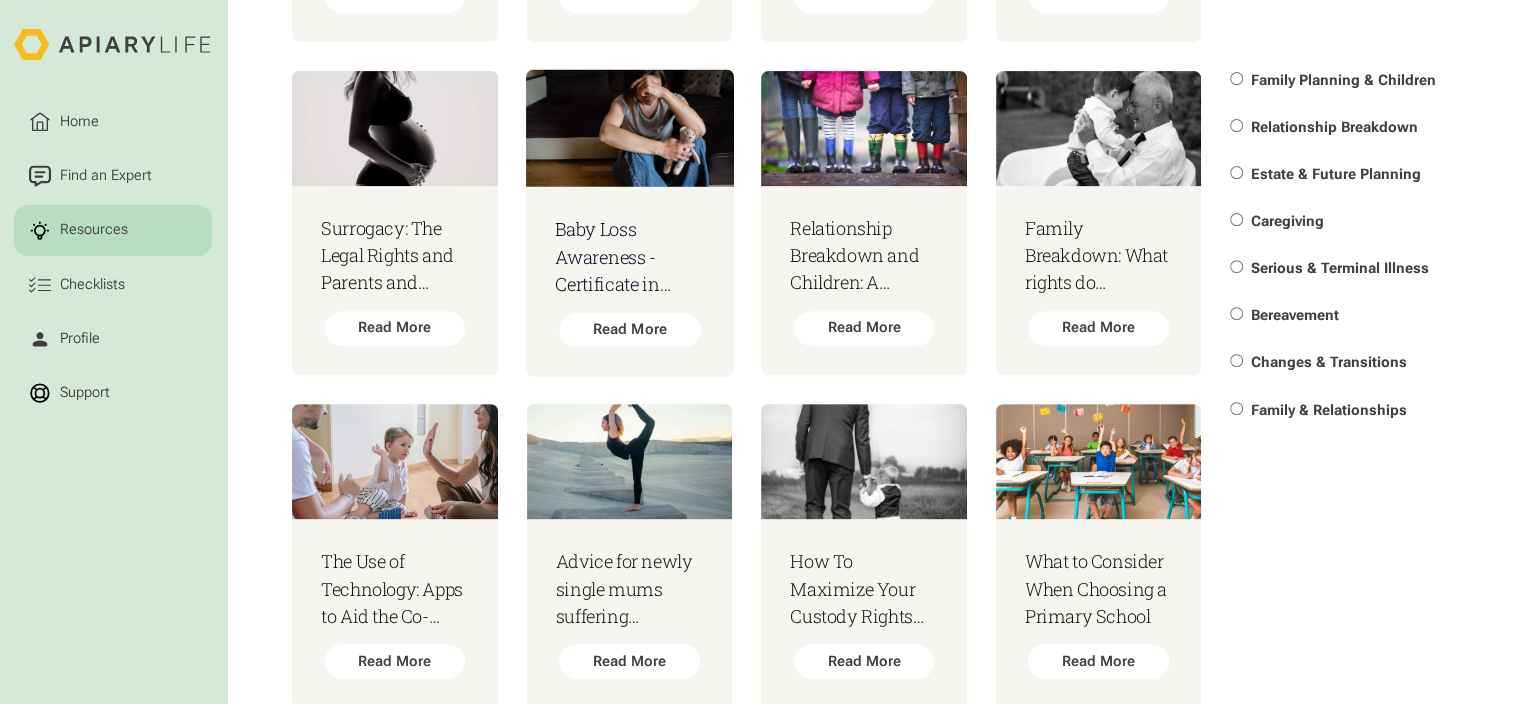 click on "Baby Loss Awareness - Certificate in Memory" at bounding box center (629, 256) 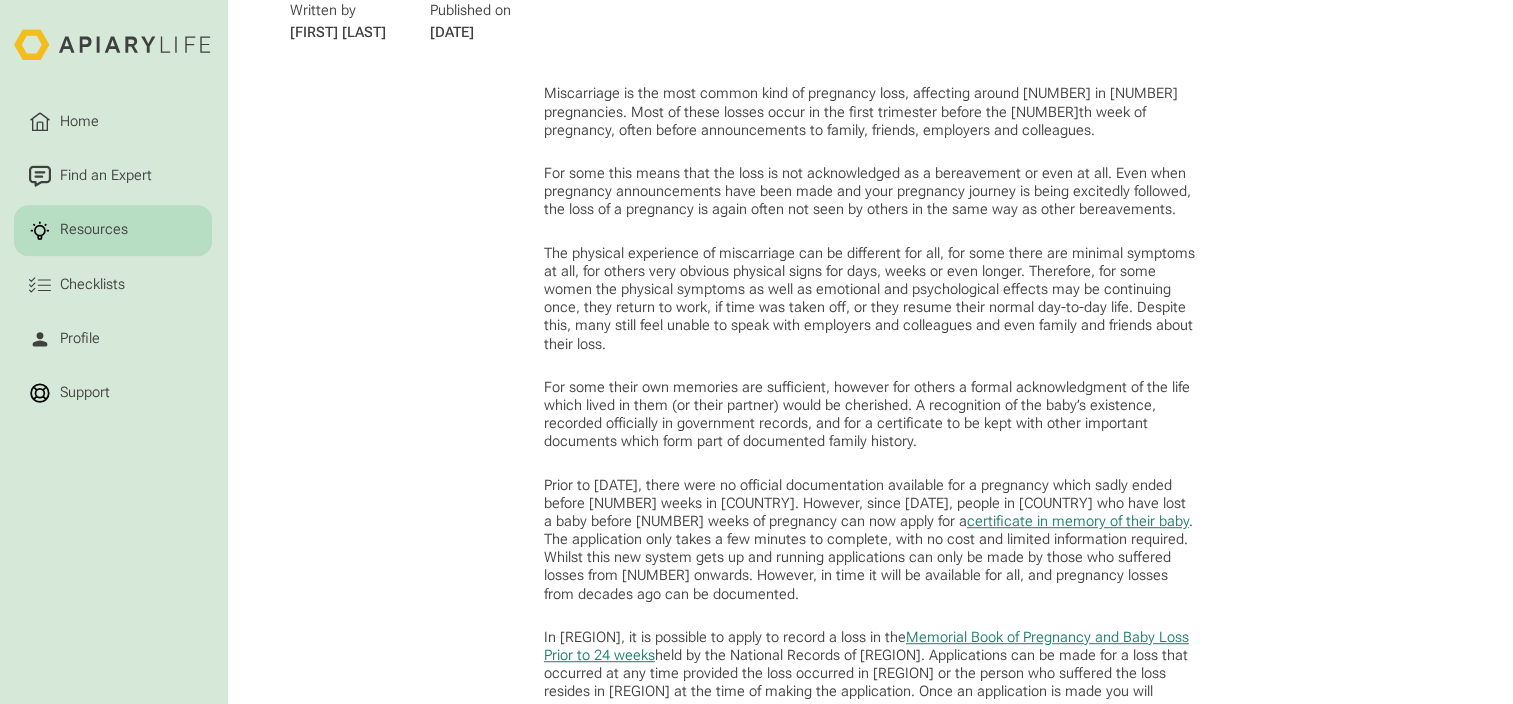 scroll, scrollTop: 600, scrollLeft: 0, axis: vertical 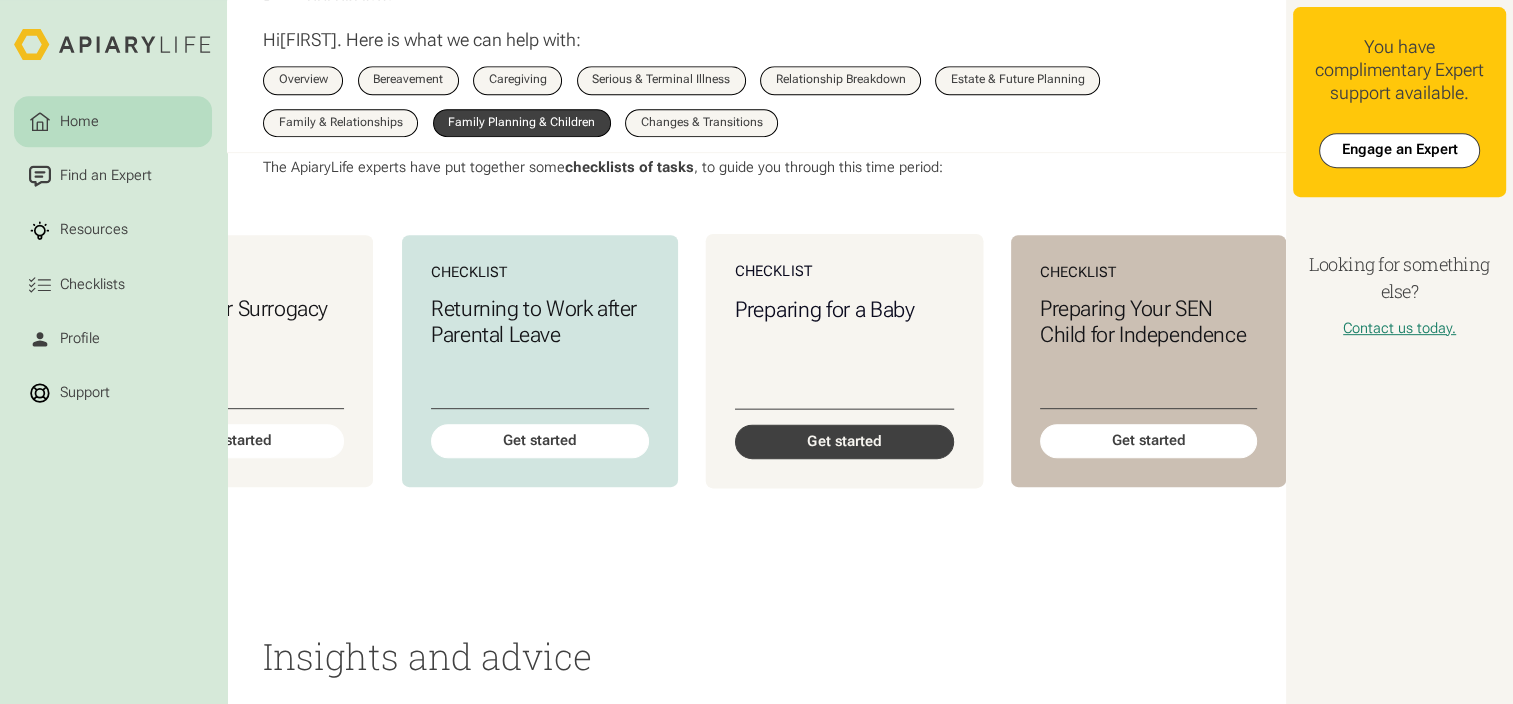 click on "Get started" at bounding box center [844, 441] 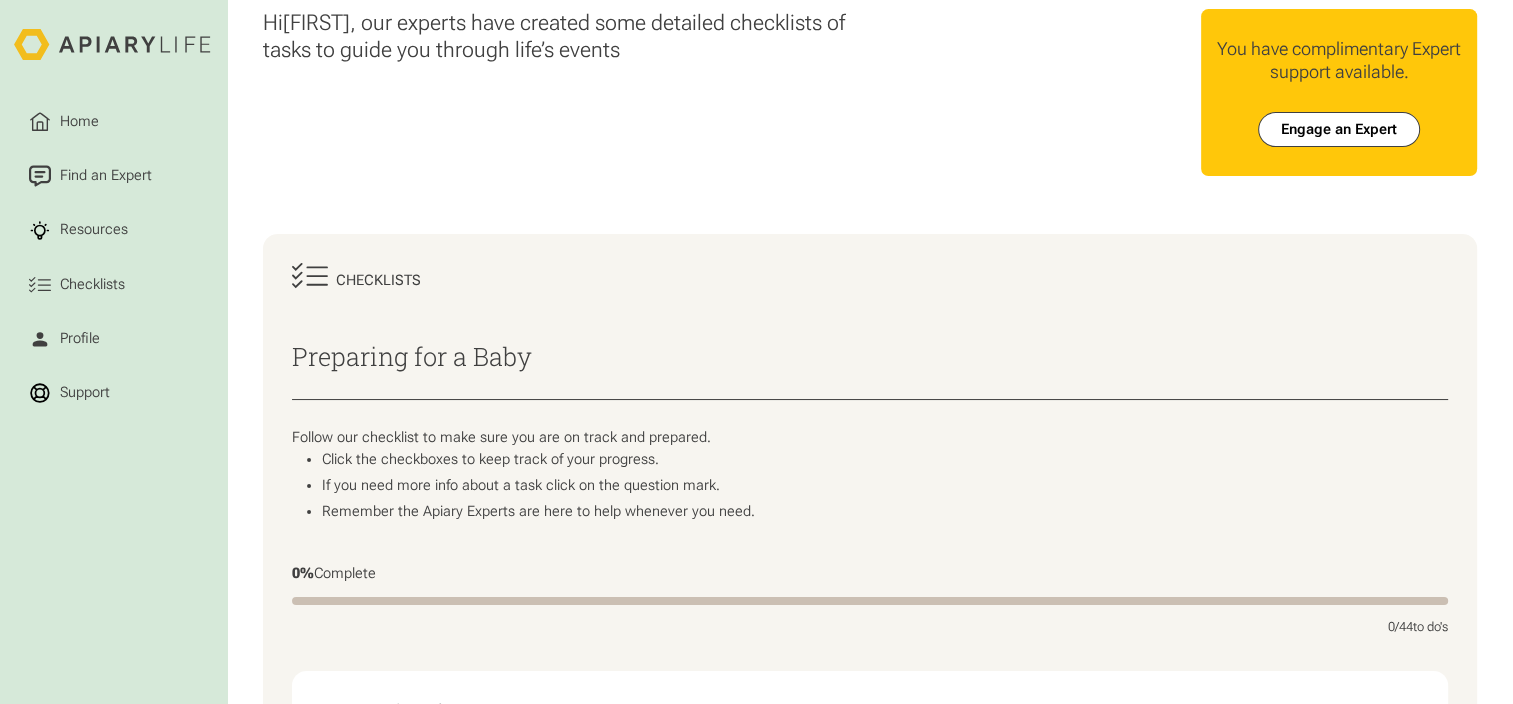 scroll, scrollTop: 400, scrollLeft: 0, axis: vertical 